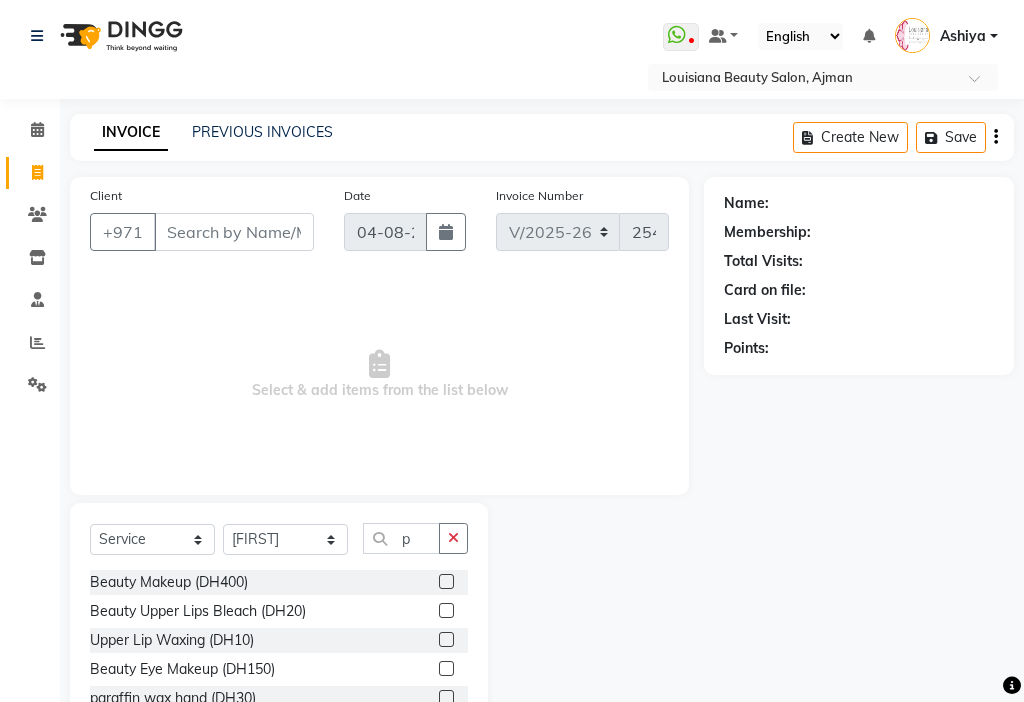 select on "637" 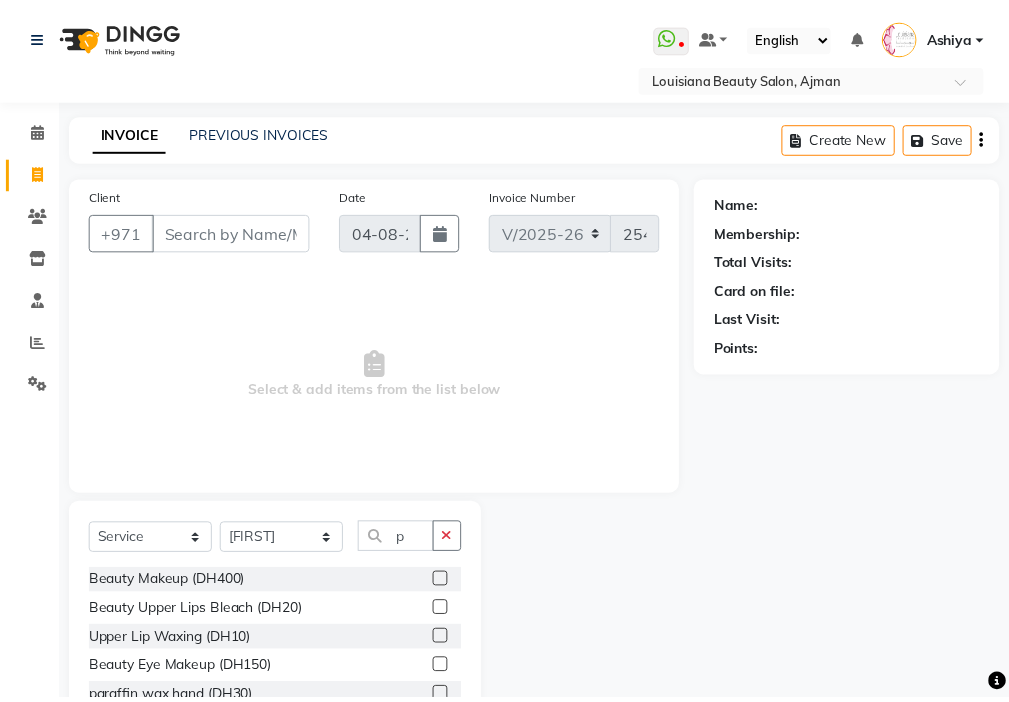 scroll, scrollTop: 0, scrollLeft: 0, axis: both 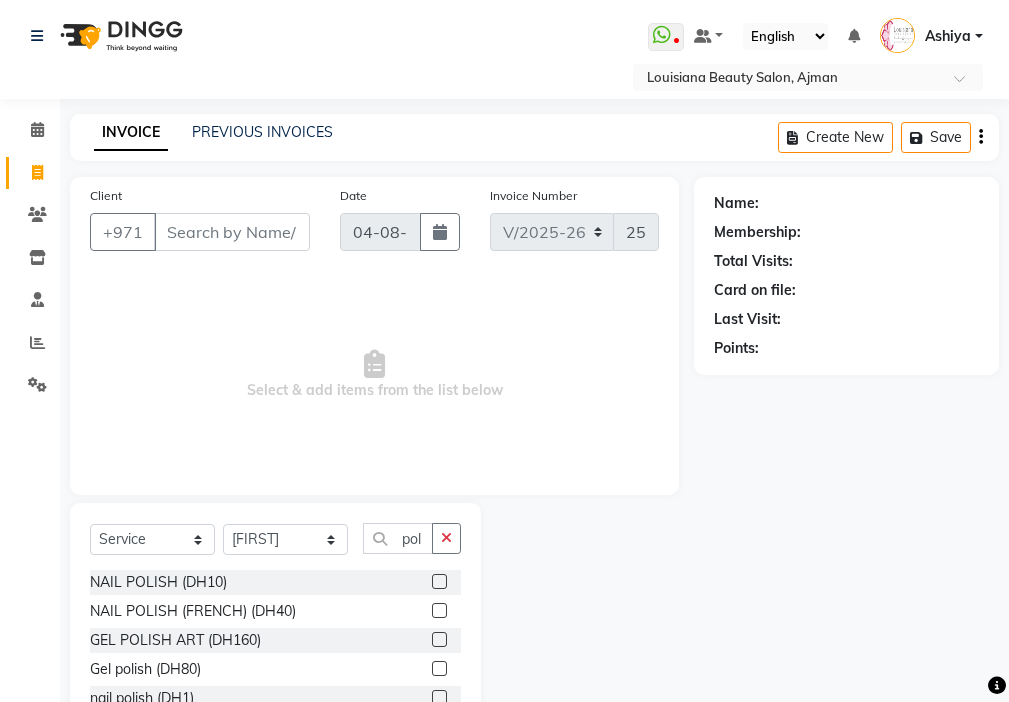 type on "pol" 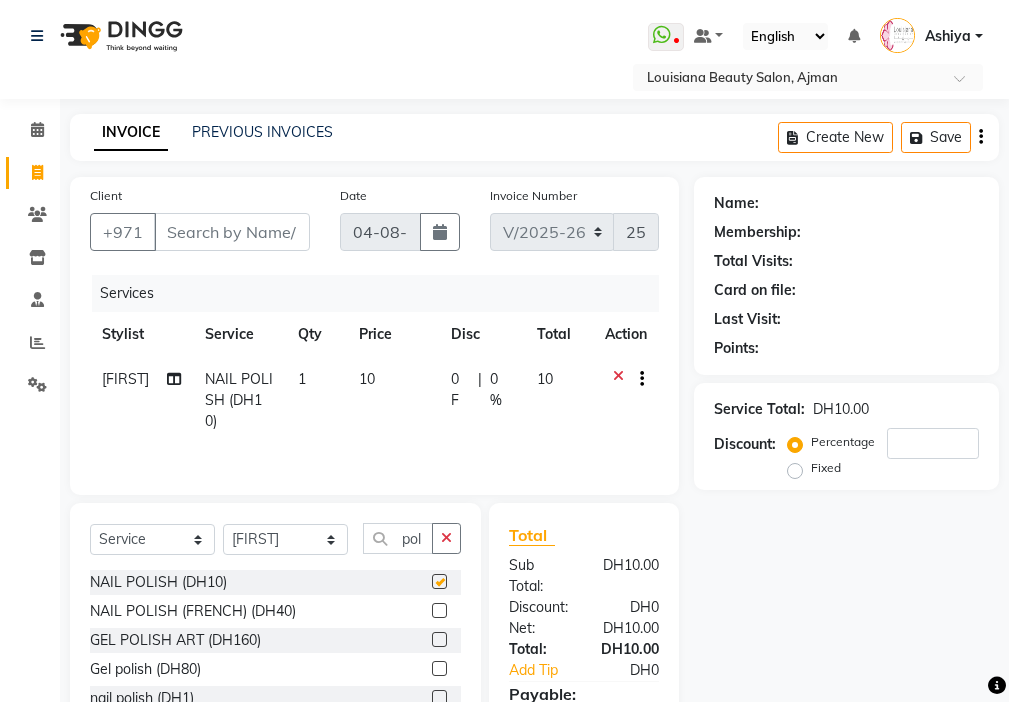 checkbox on "false" 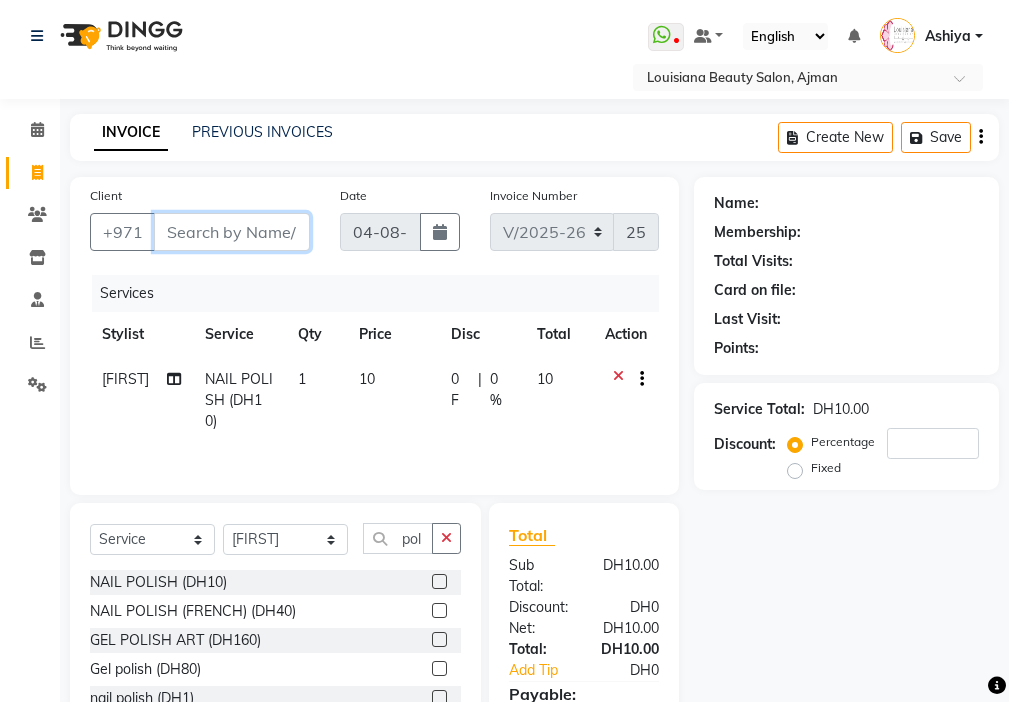 click on "Client" at bounding box center [232, 232] 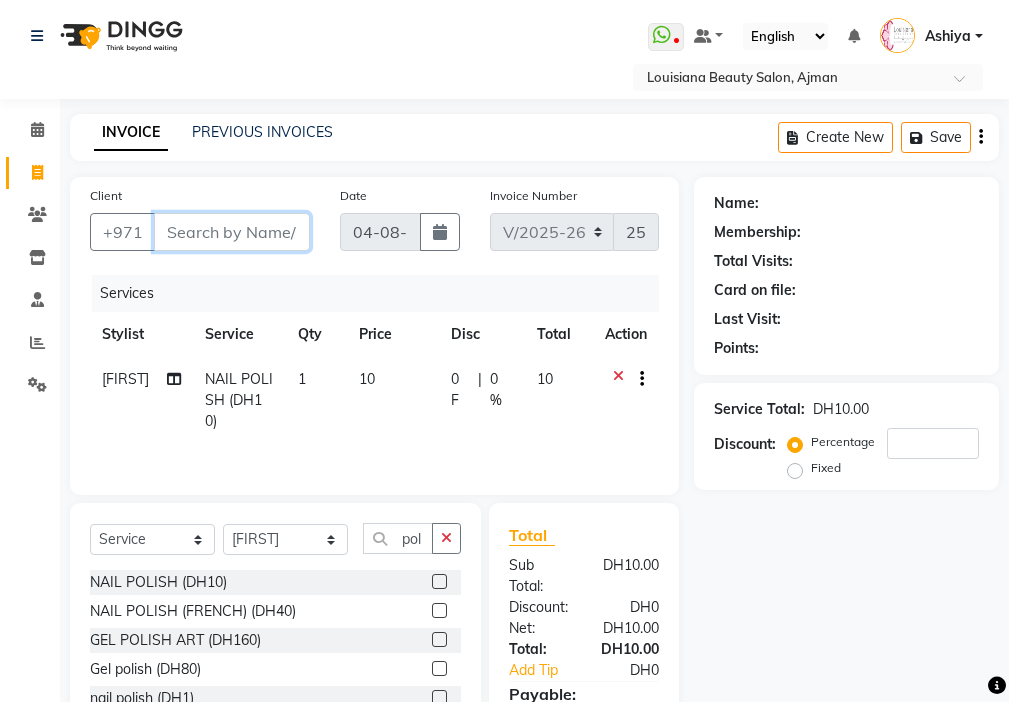 type on "5" 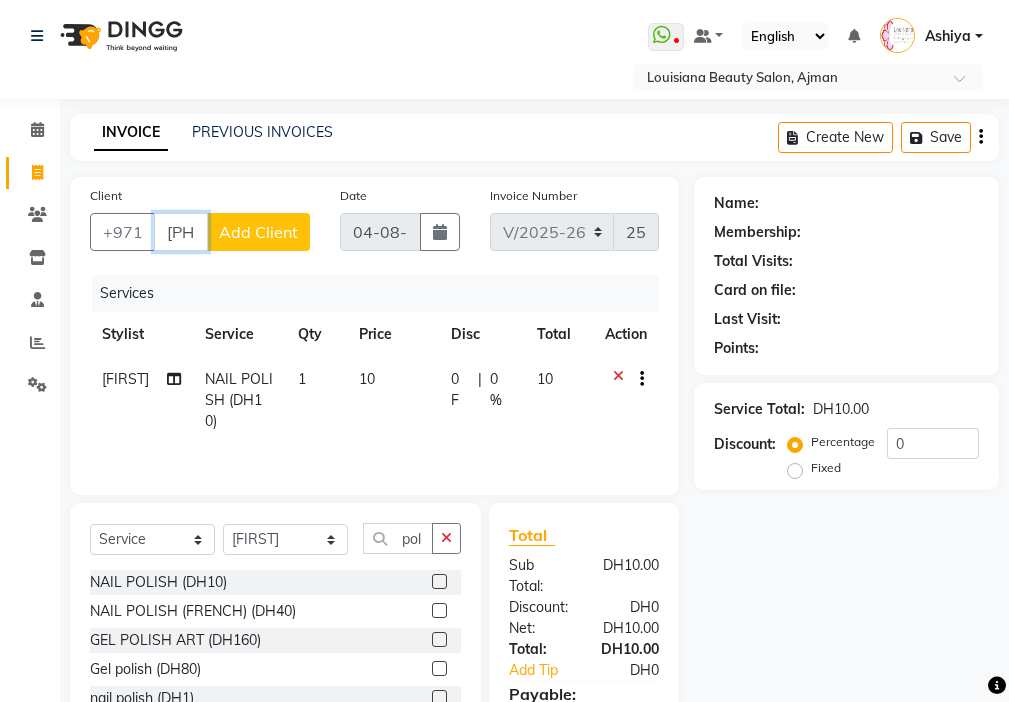 type on "[PHONE]" 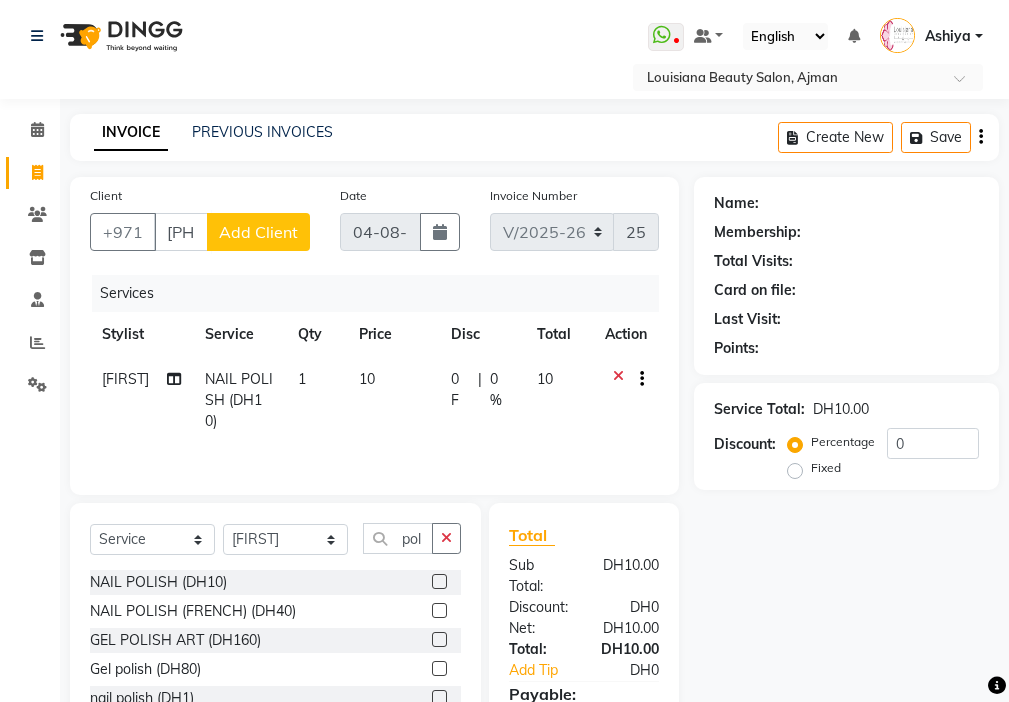 click on "Add Client" 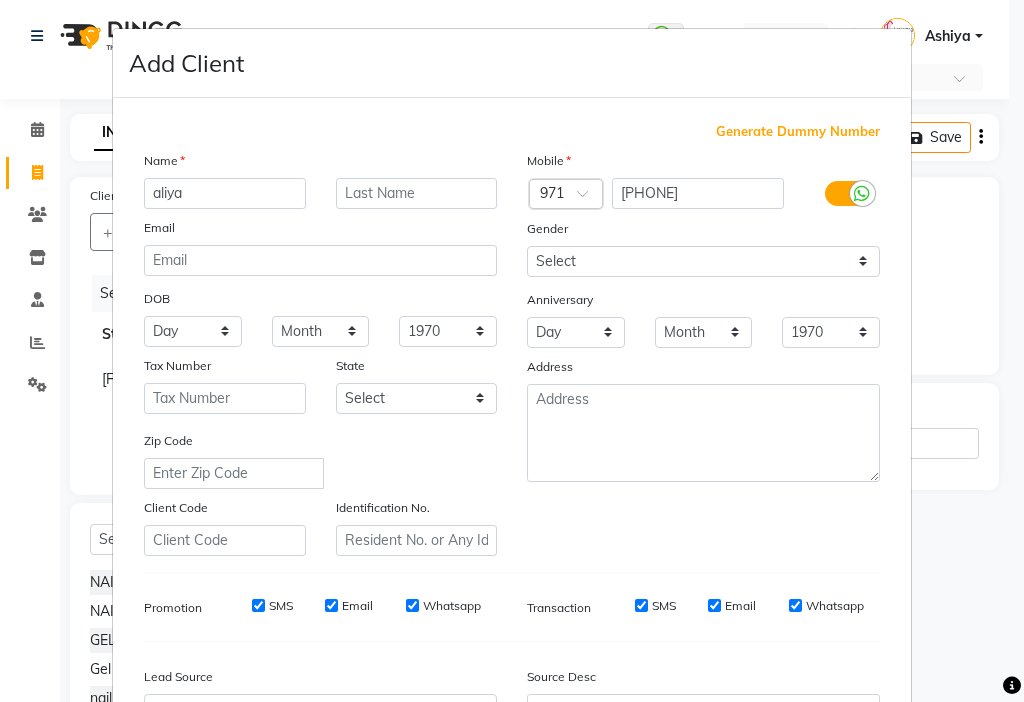 type on "aliya" 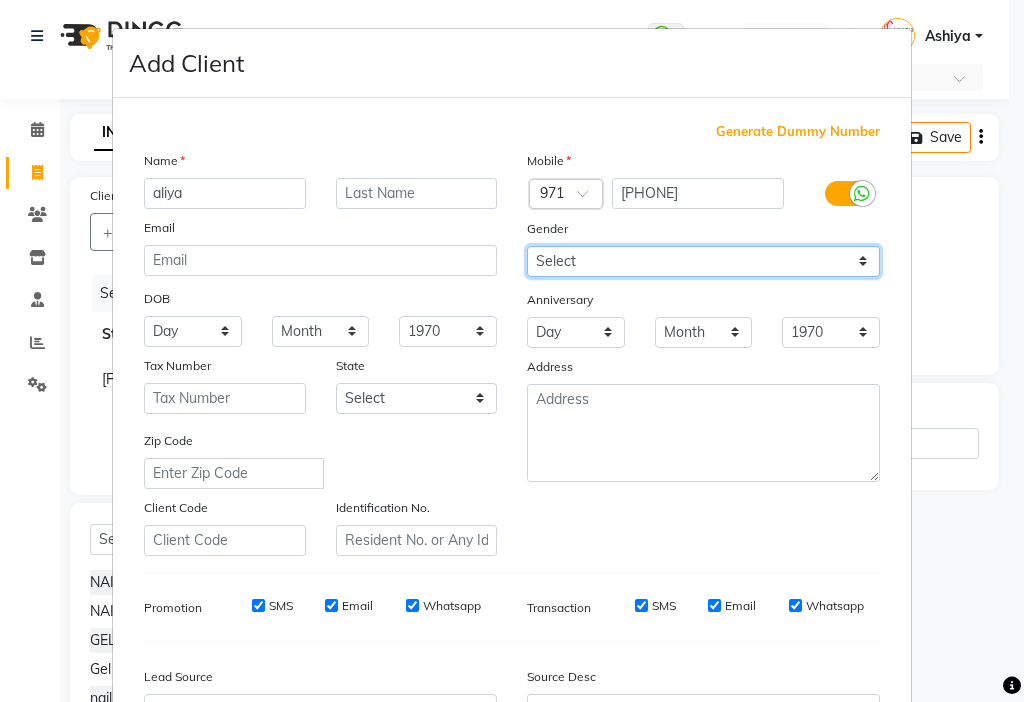 click on "Select Male Female Other Prefer Not To Say" at bounding box center [703, 261] 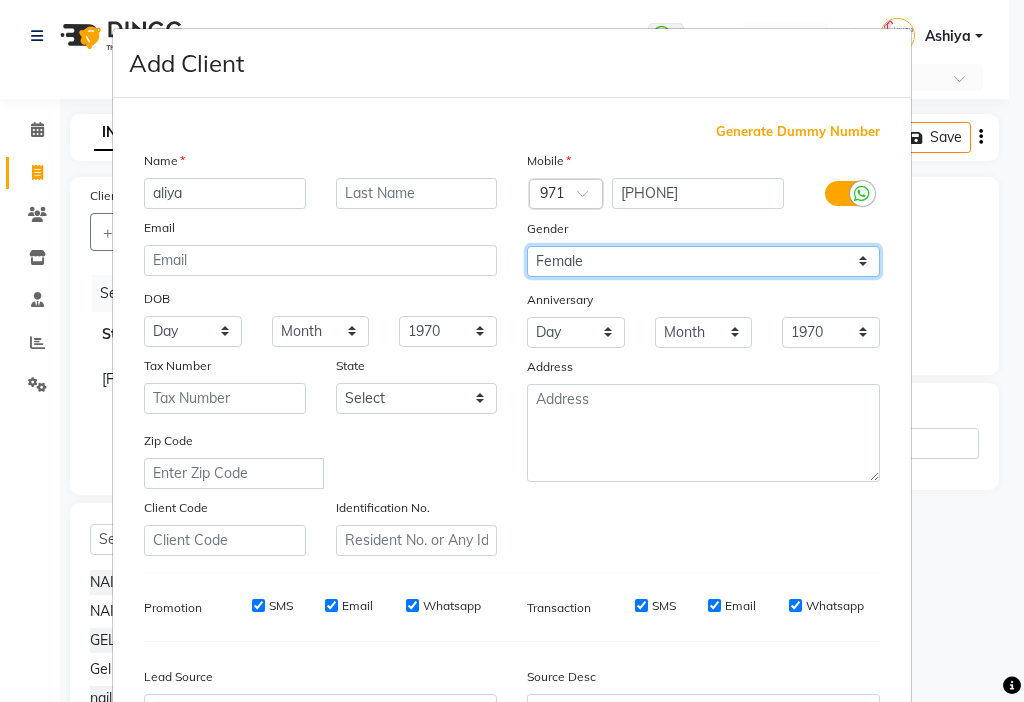 click on "Select Male Female Other Prefer Not To Say" at bounding box center [703, 261] 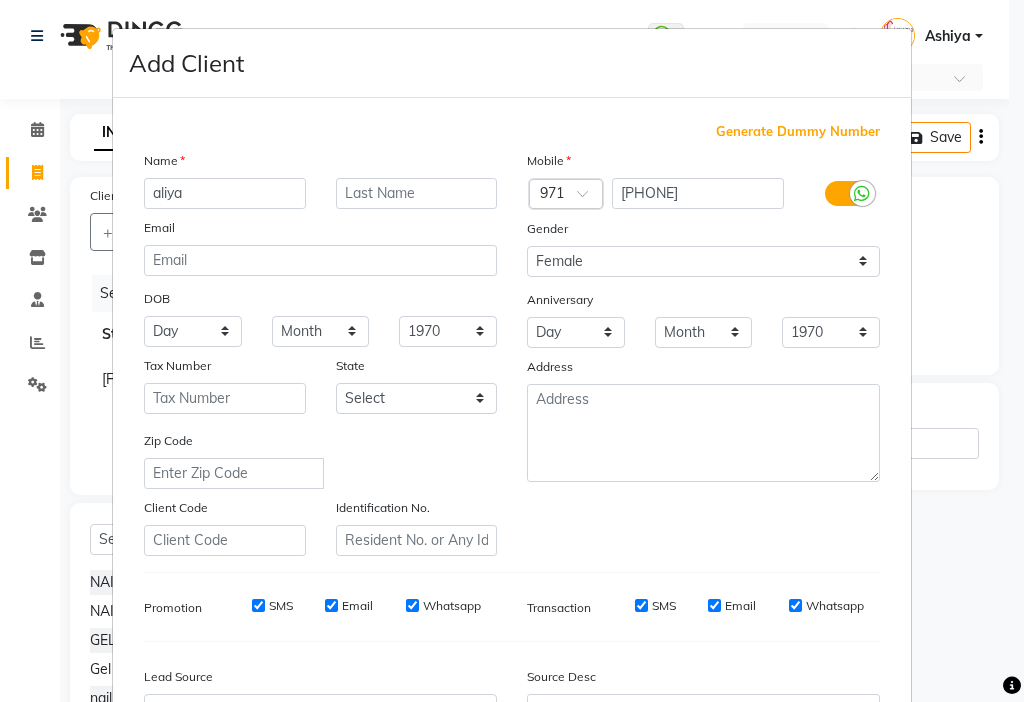 click on "SMS" at bounding box center [258, 605] 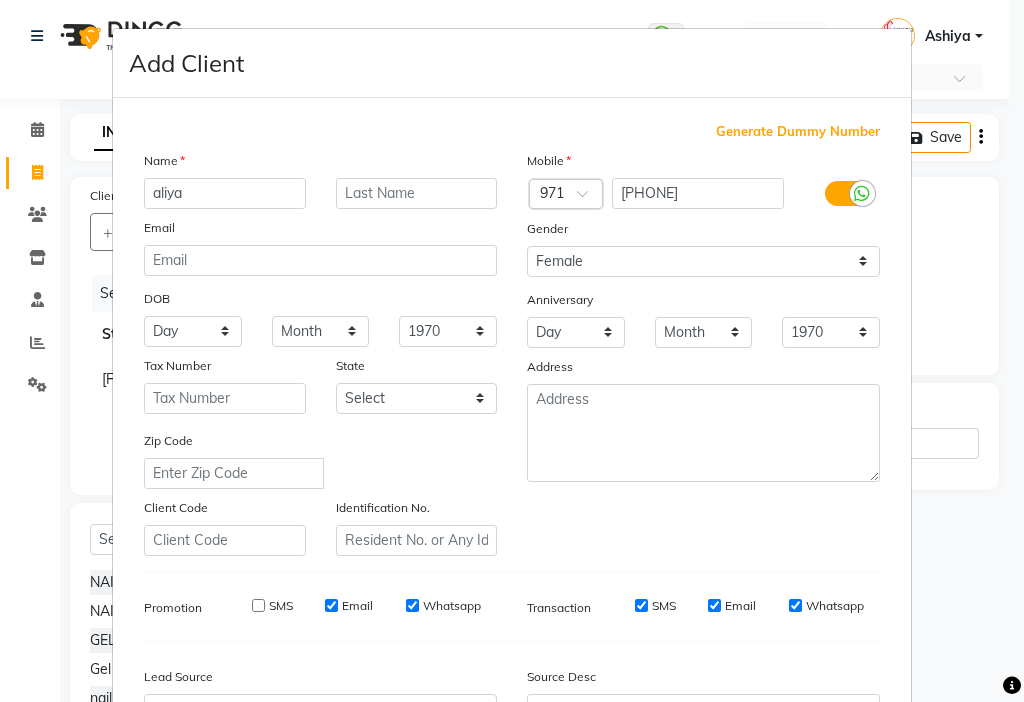 click on "Email" at bounding box center [331, 605] 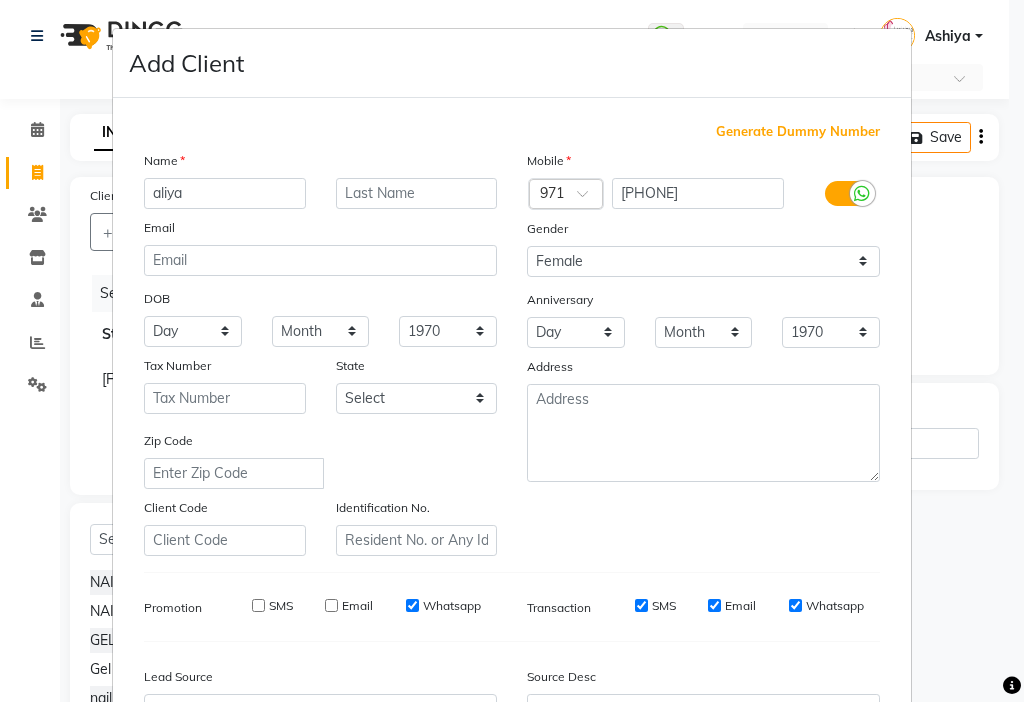 click on "SMS" at bounding box center (641, 605) 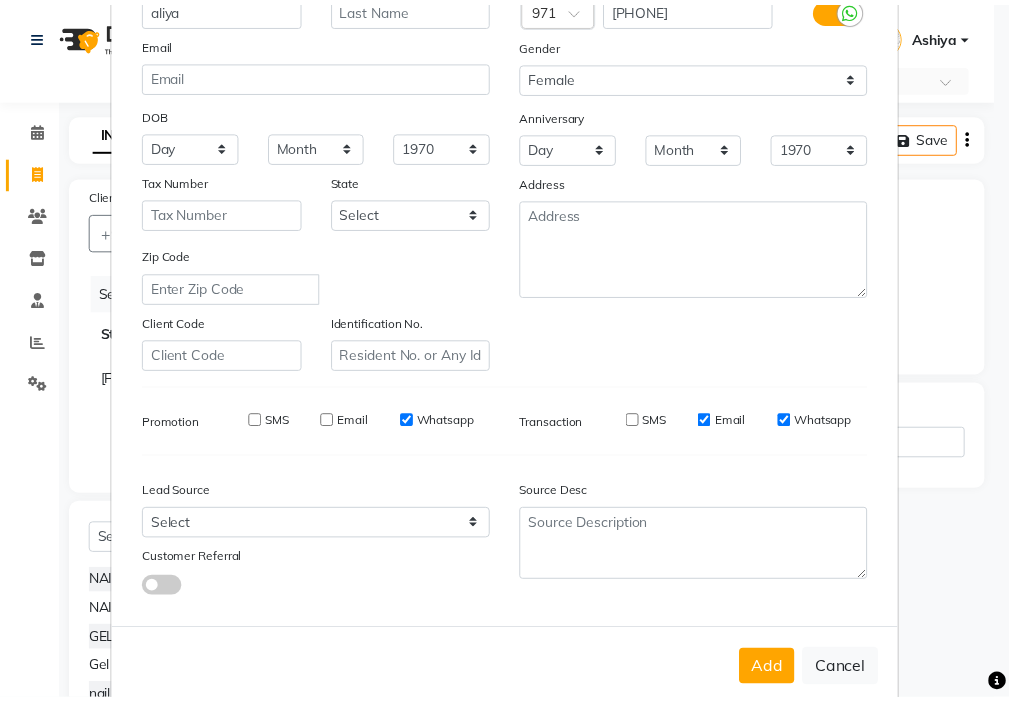 scroll, scrollTop: 221, scrollLeft: 0, axis: vertical 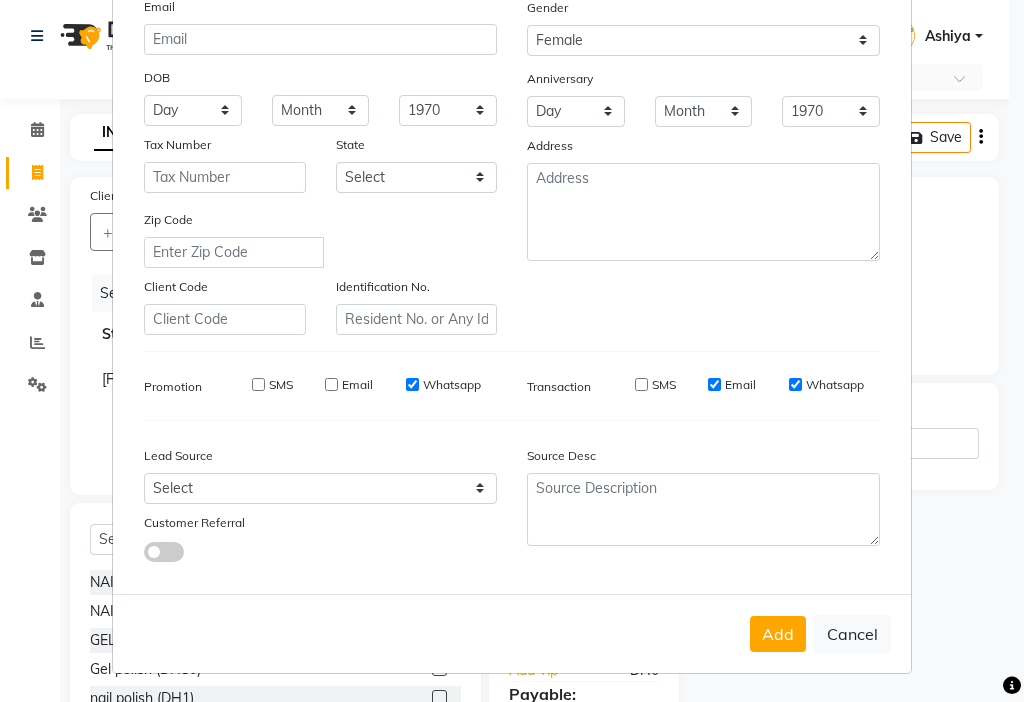 click on "Email" at bounding box center [714, 384] 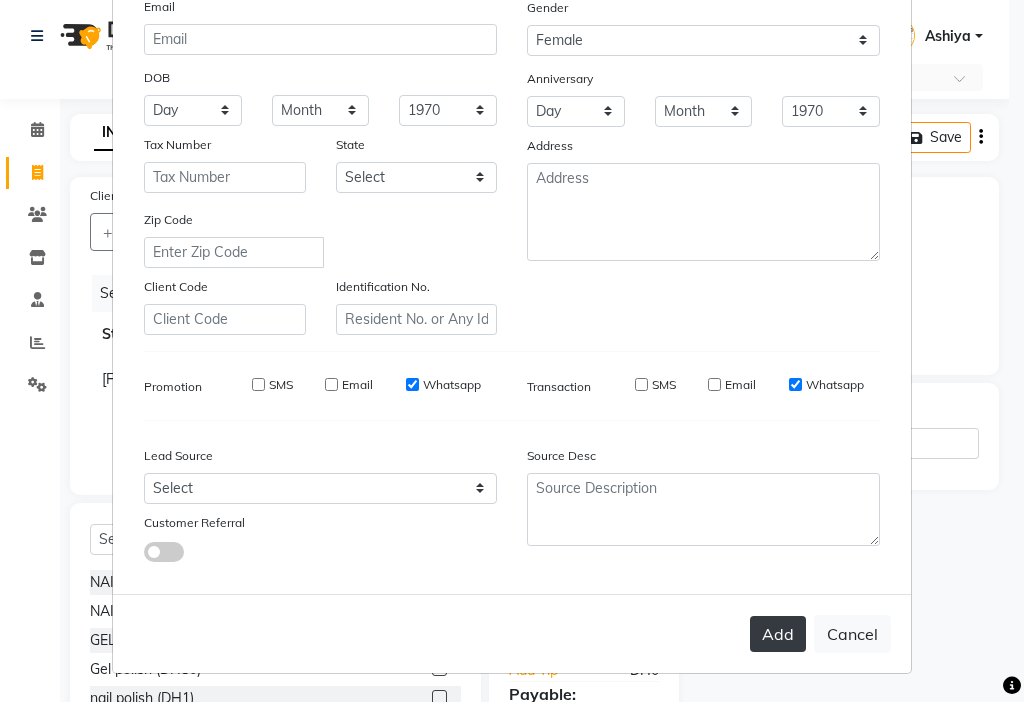 click on "Add" at bounding box center [778, 634] 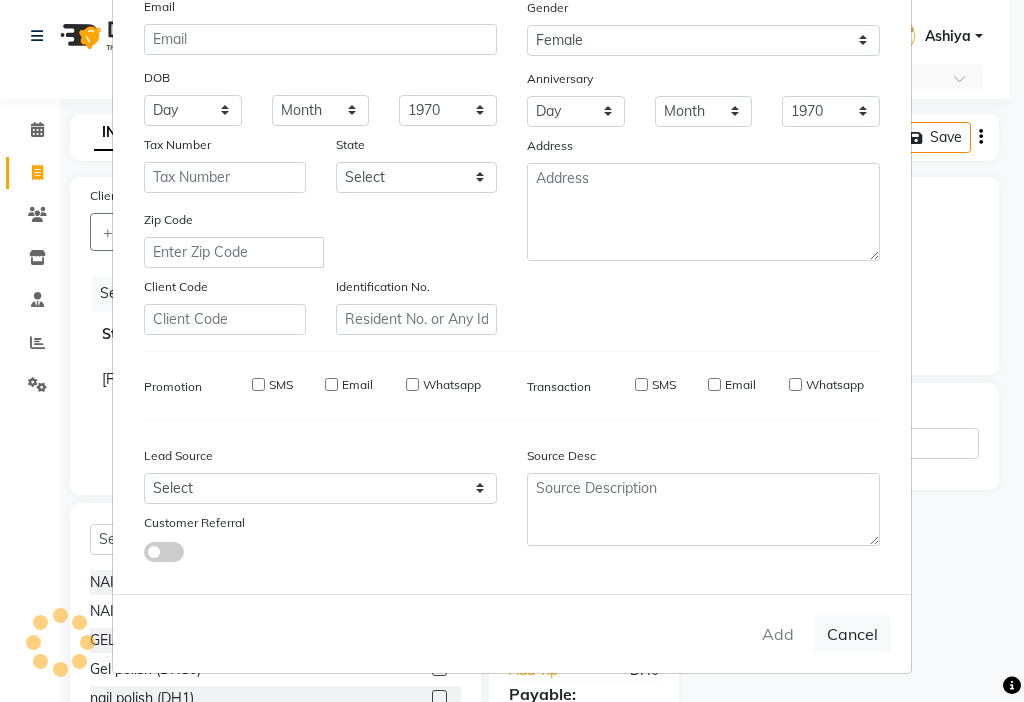 type 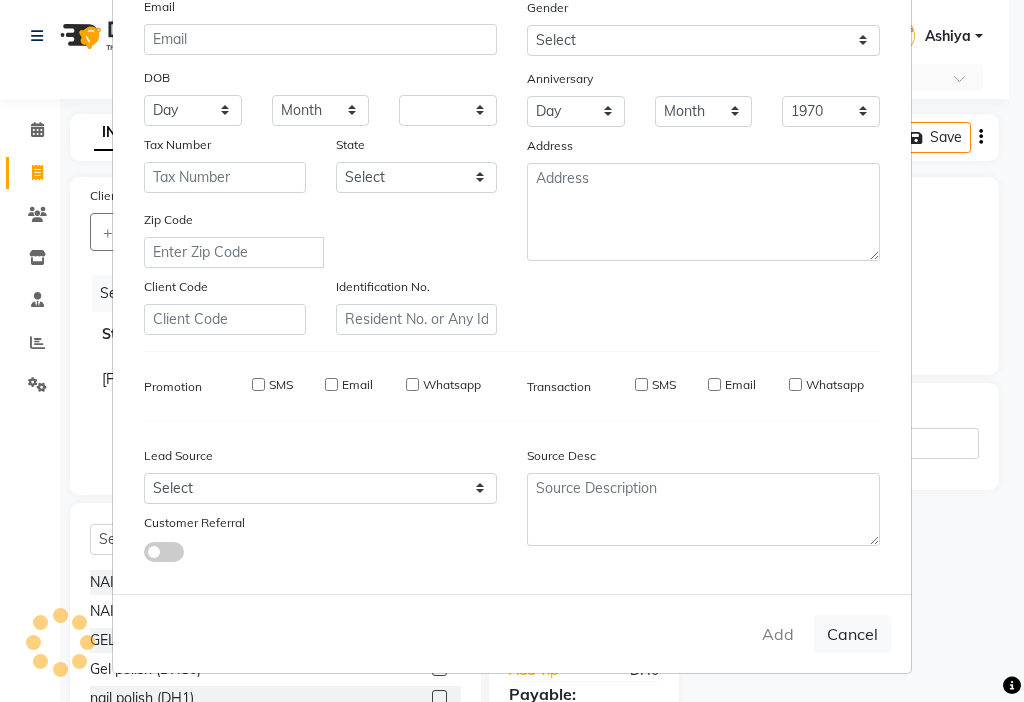 select 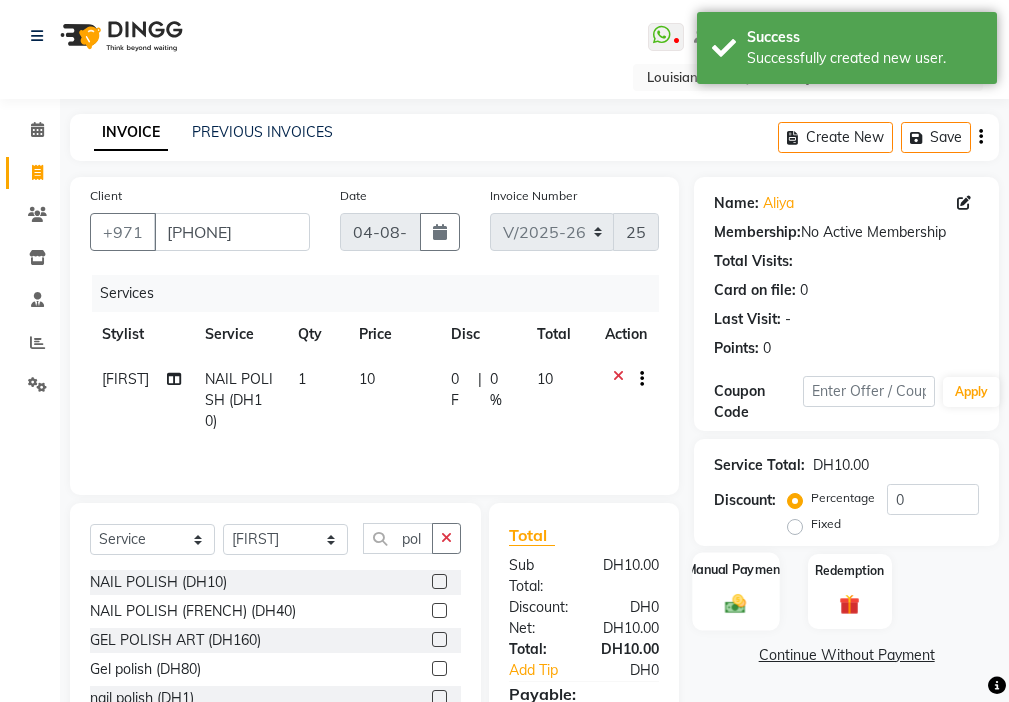 click on "Manual Payment" 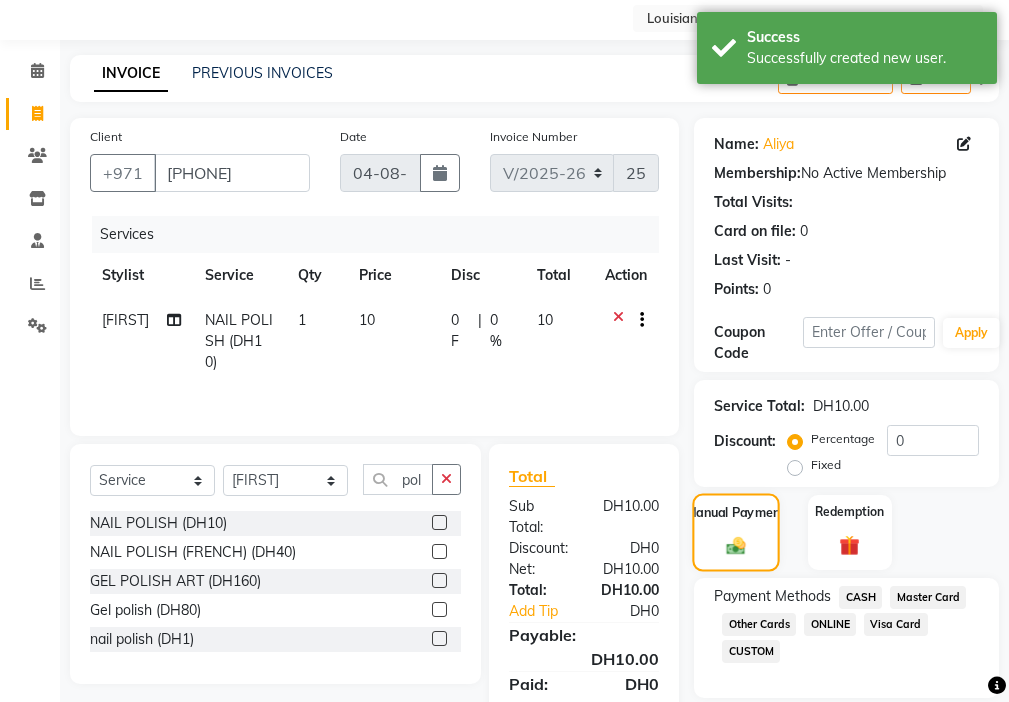 scroll, scrollTop: 149, scrollLeft: 0, axis: vertical 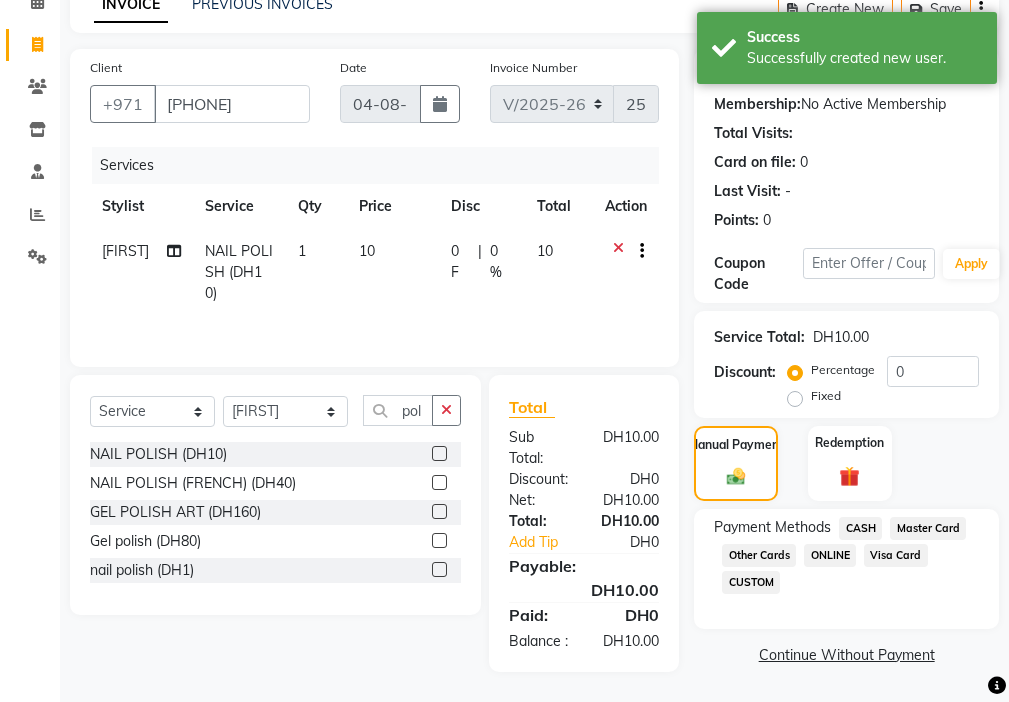 click on "Visa Card" 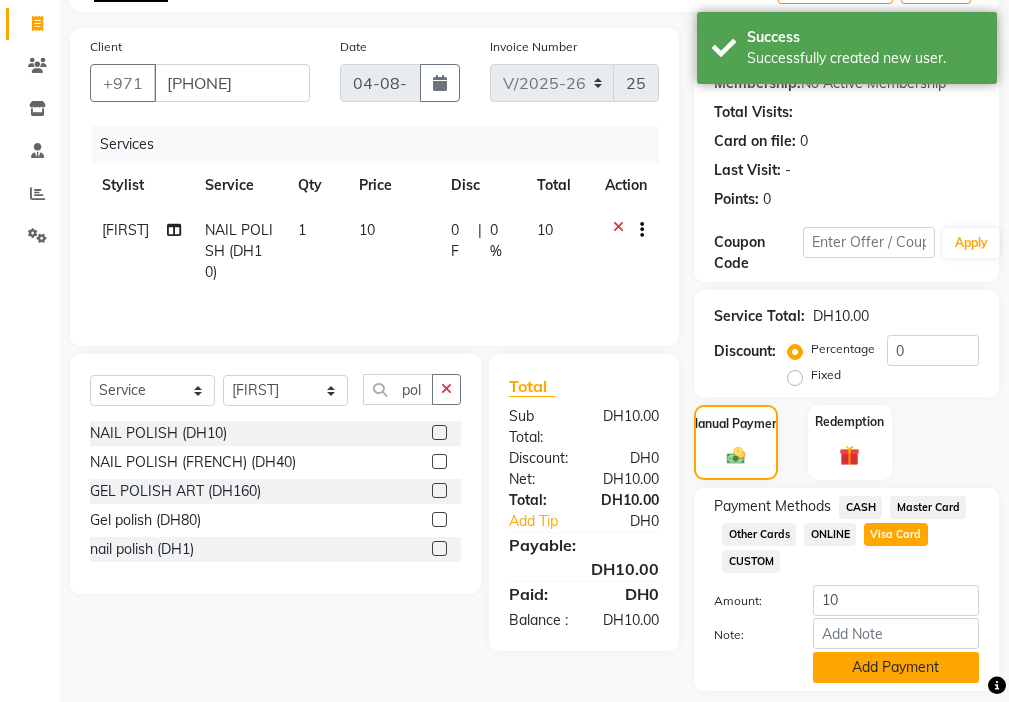 click on "Add Payment" 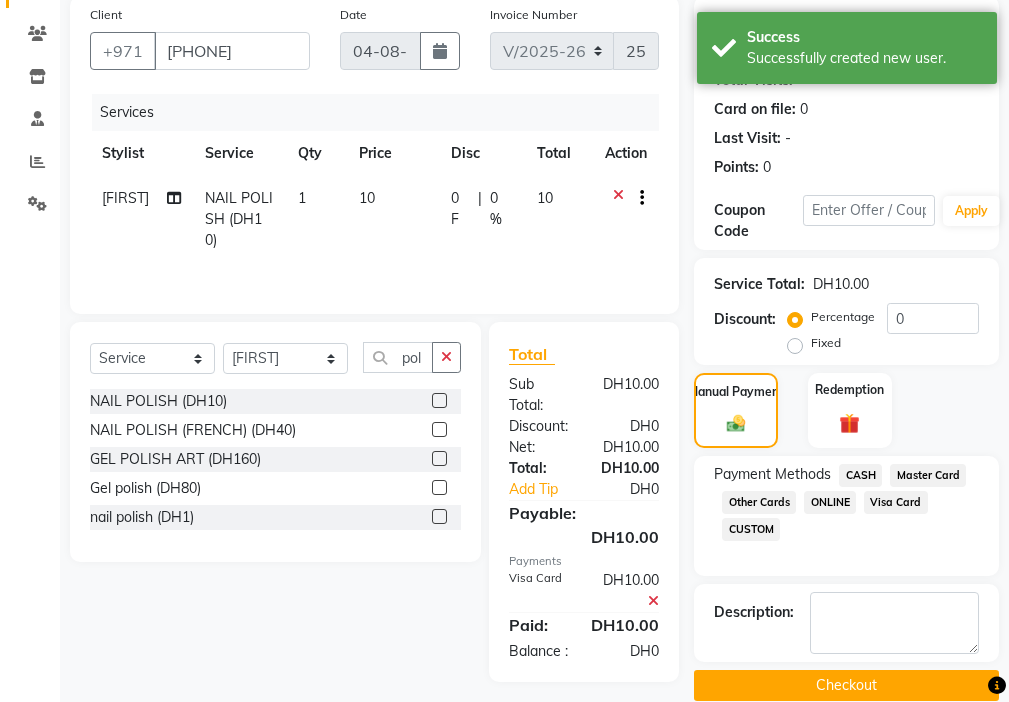 scroll, scrollTop: 212, scrollLeft: 0, axis: vertical 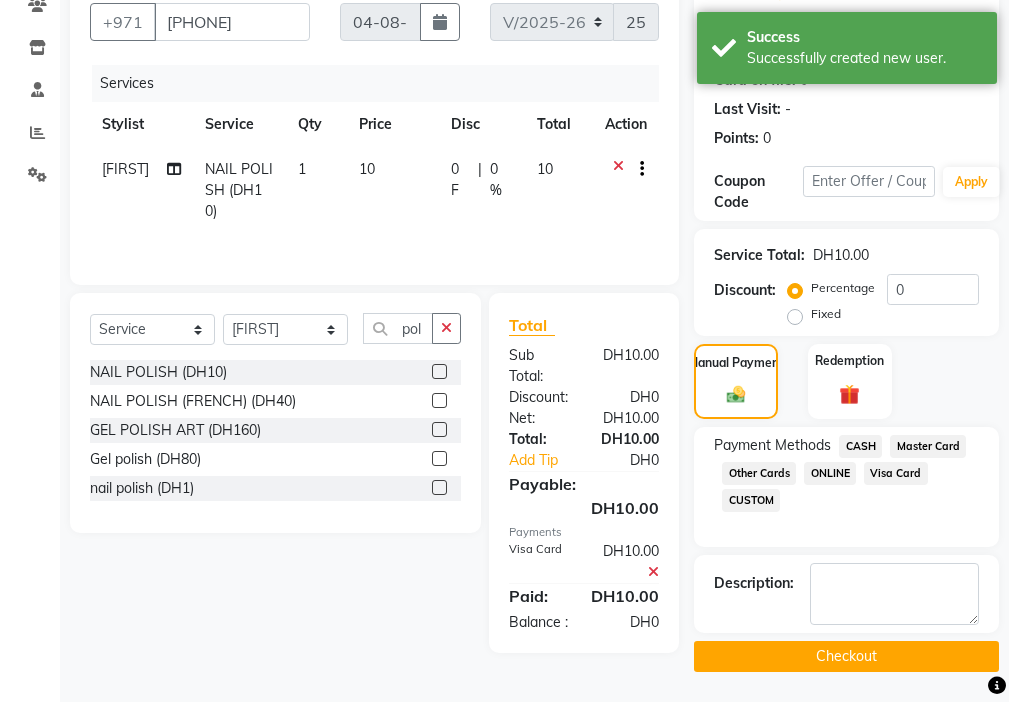 click on "Checkout" 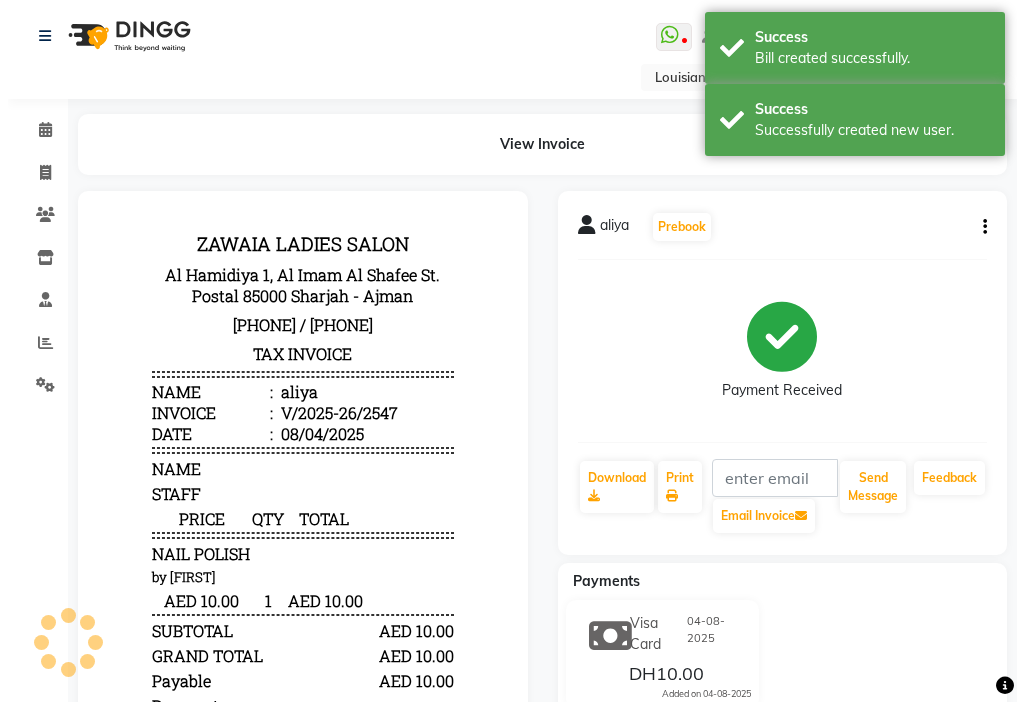 scroll, scrollTop: 0, scrollLeft: 0, axis: both 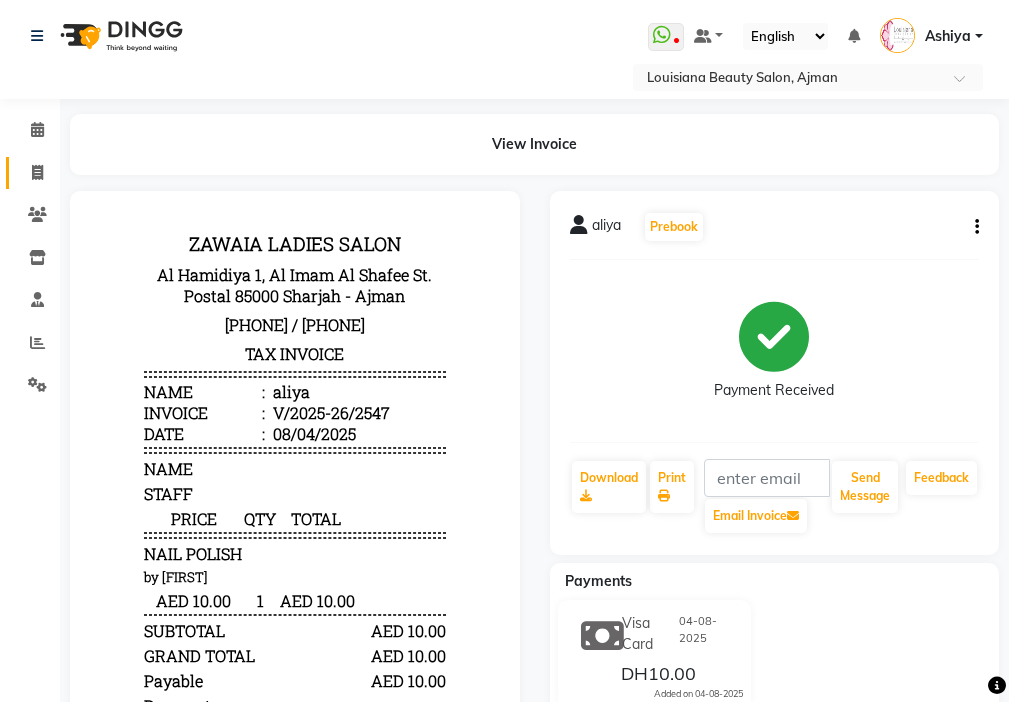click 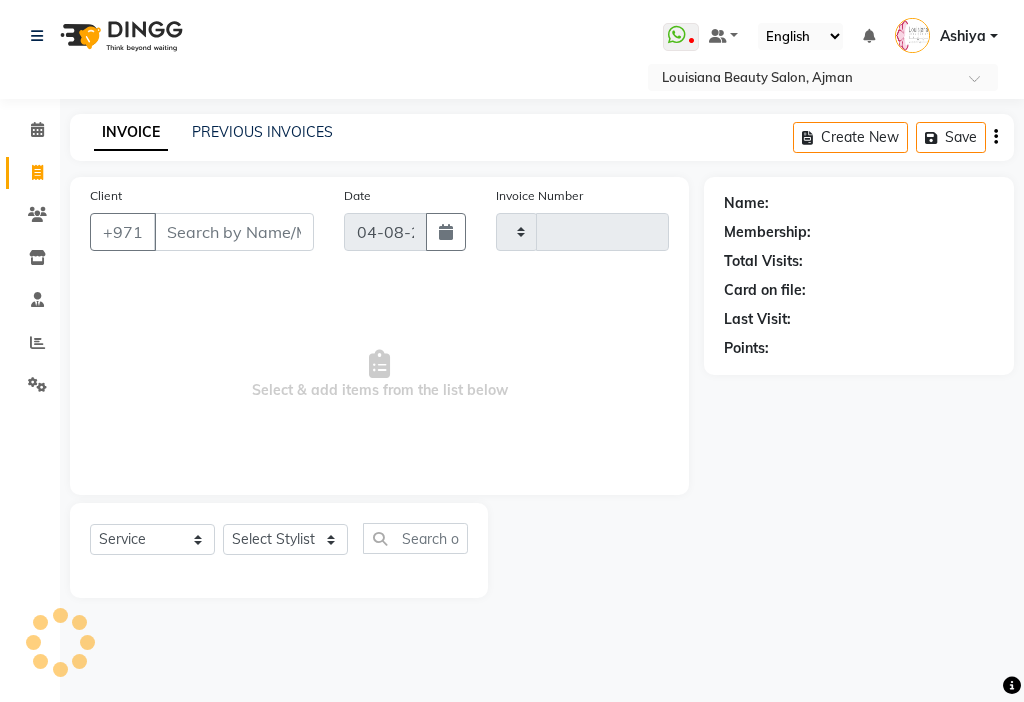 type on "2548" 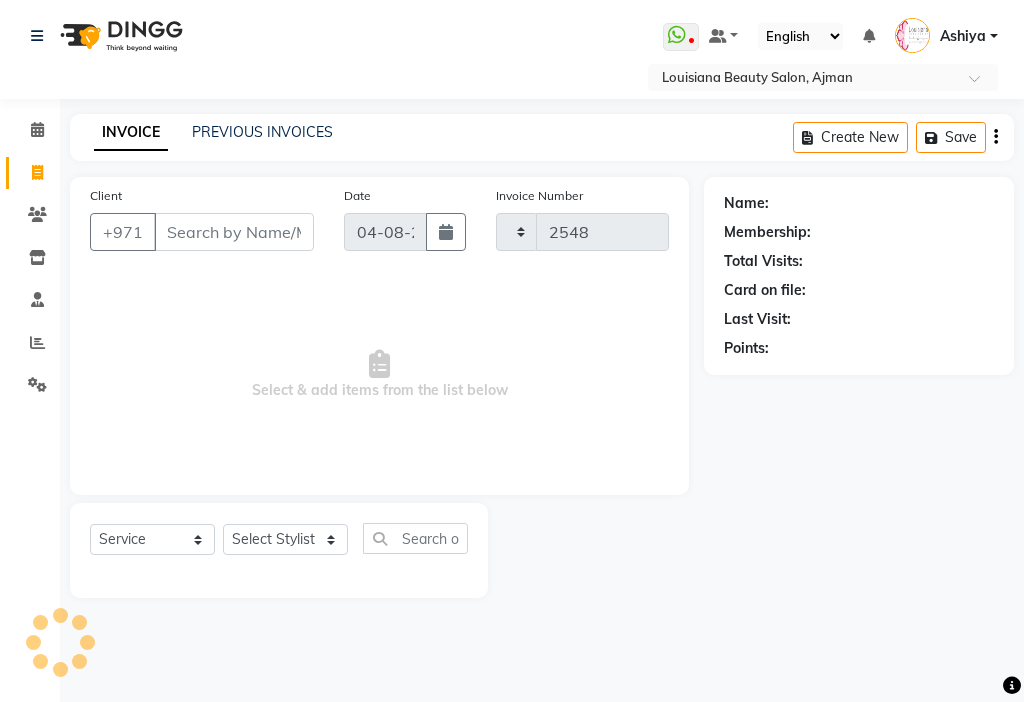select on "637" 